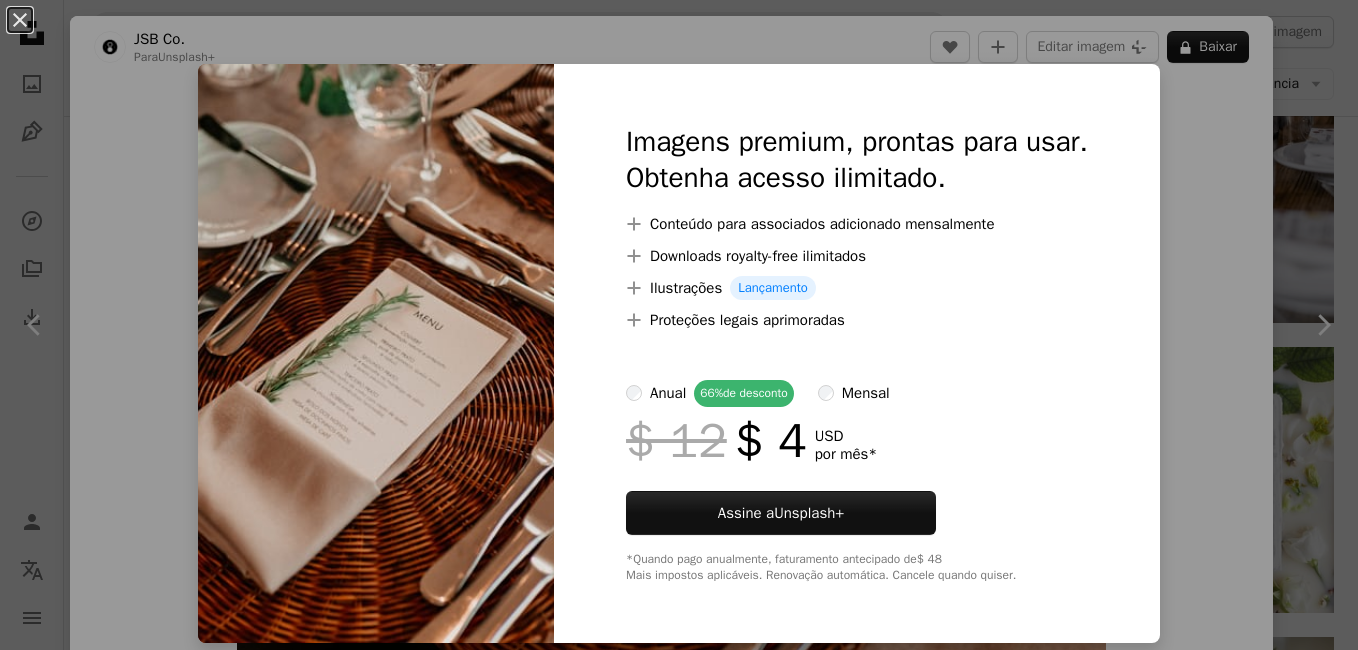 scroll, scrollTop: 15800, scrollLeft: 0, axis: vertical 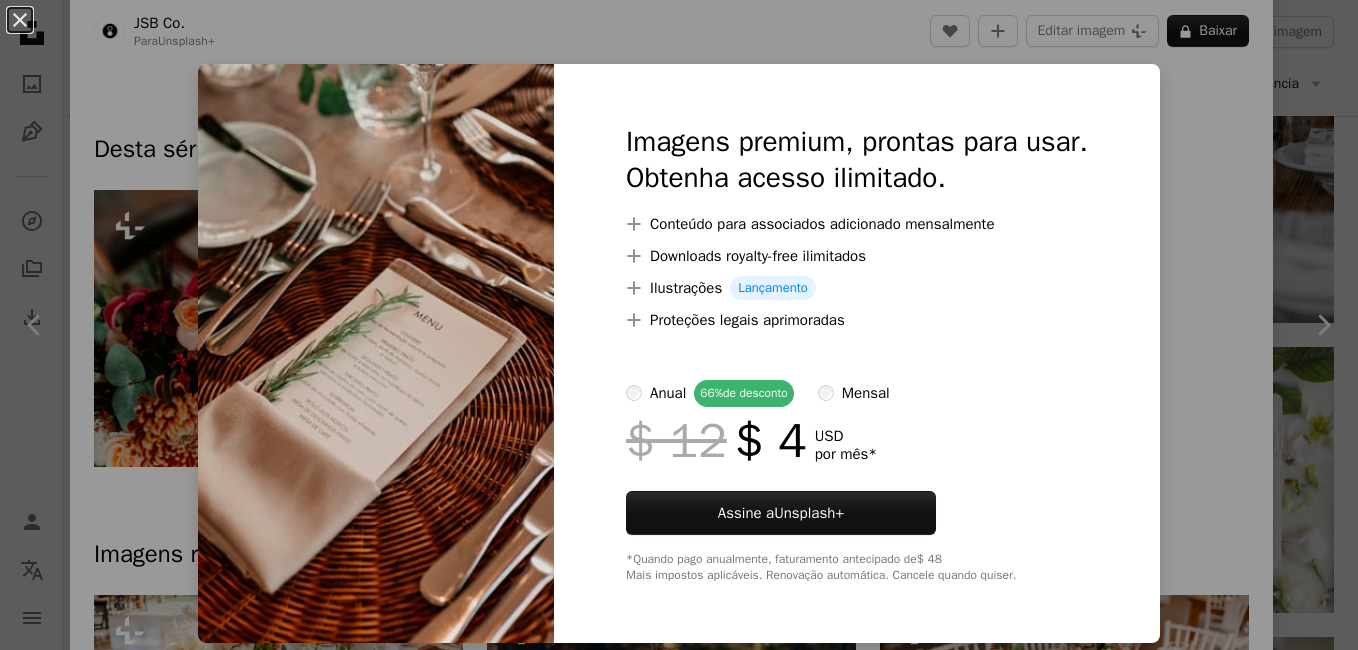 click on "An X shape Imagens premium, prontas para usar. Obtenha acesso ilimitado. A plus sign Conteúdo para associados adicionado mensalmente A plus sign Downloads royalty-free ilimitados A plus sign Ilustrações  Lançamento A plus sign Proteções legais aprimoradas anual 66%  de desconto mensal $ 12   $ 4 USD por mês * Assine a  Unsplash+ *Quando pago anualmente, faturamento antecipado de  $ 48 Mais impostos aplicáveis. Renovação automática. Cancele quando quiser." at bounding box center (679, 325) 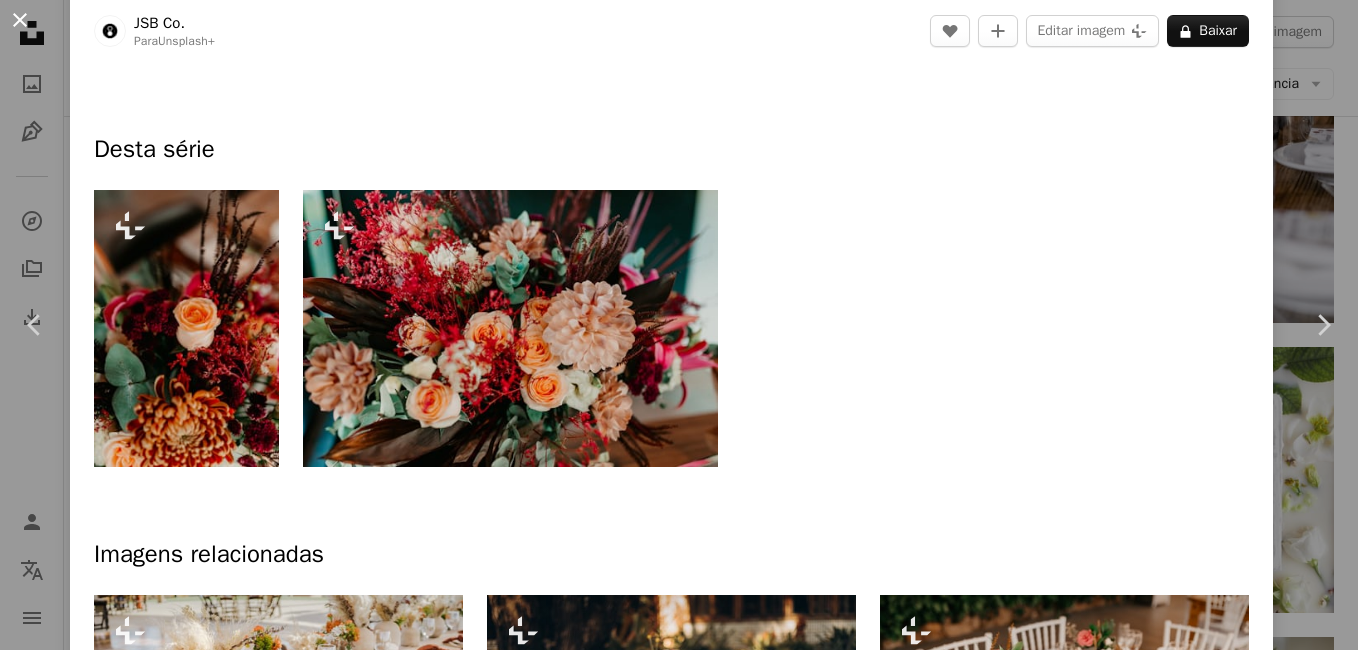click on "An X shape" at bounding box center [20, 20] 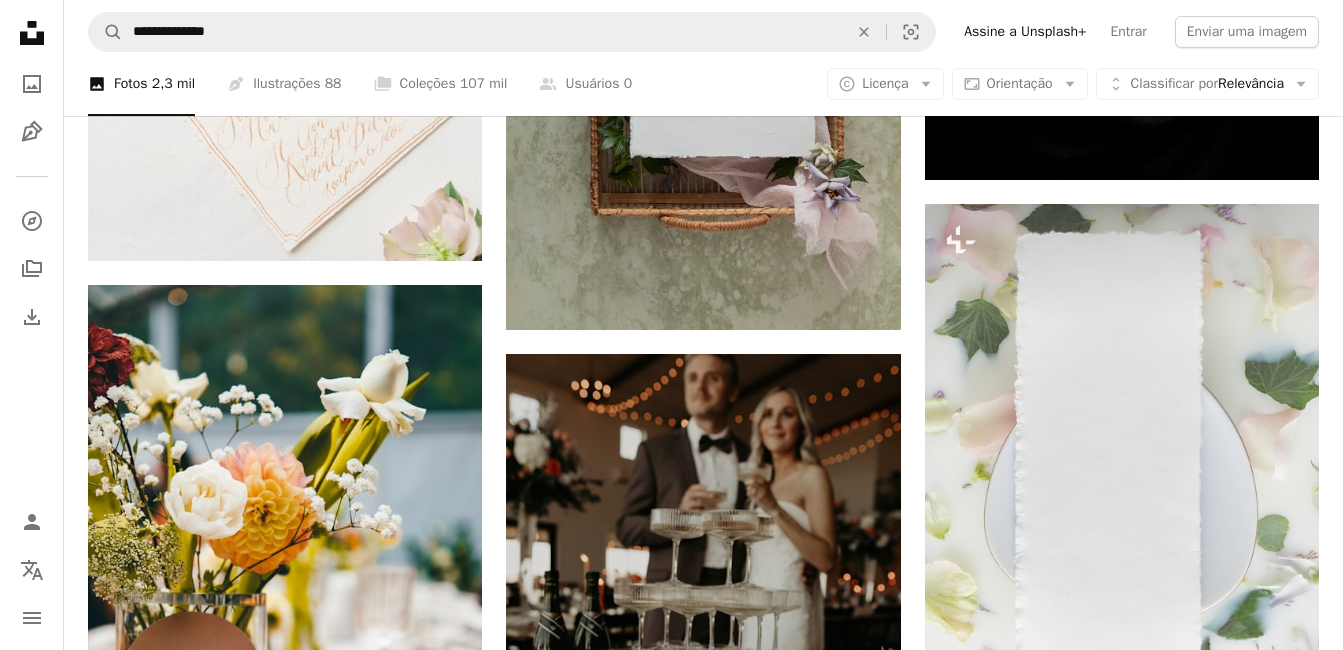 scroll, scrollTop: 12300, scrollLeft: 0, axis: vertical 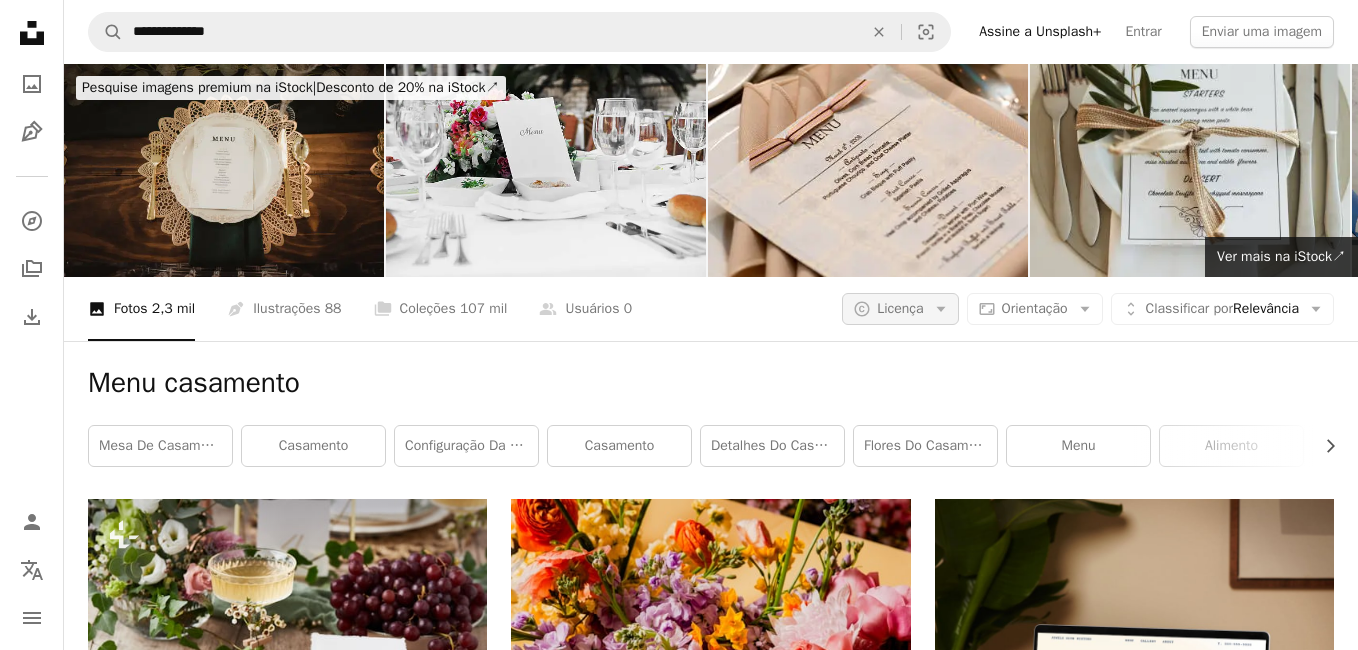 click on "Licença" at bounding box center (900, 308) 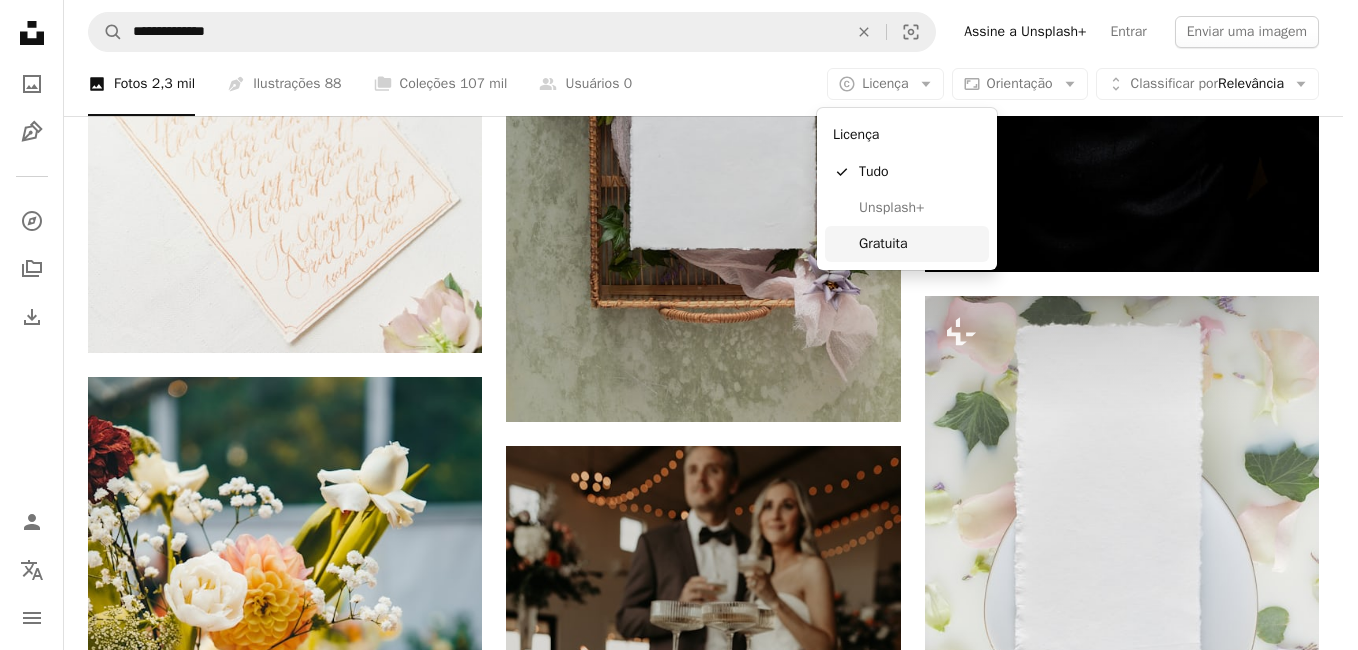 click on "Gratuita" at bounding box center [920, 244] 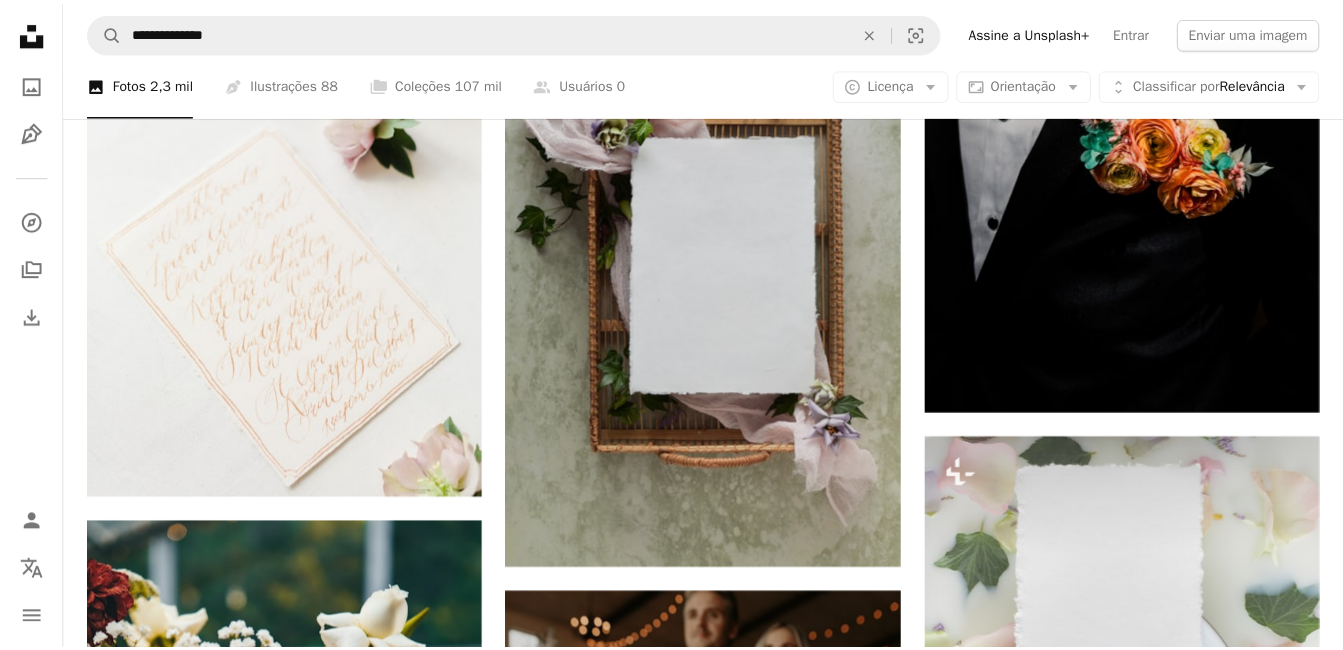 scroll, scrollTop: 0, scrollLeft: 0, axis: both 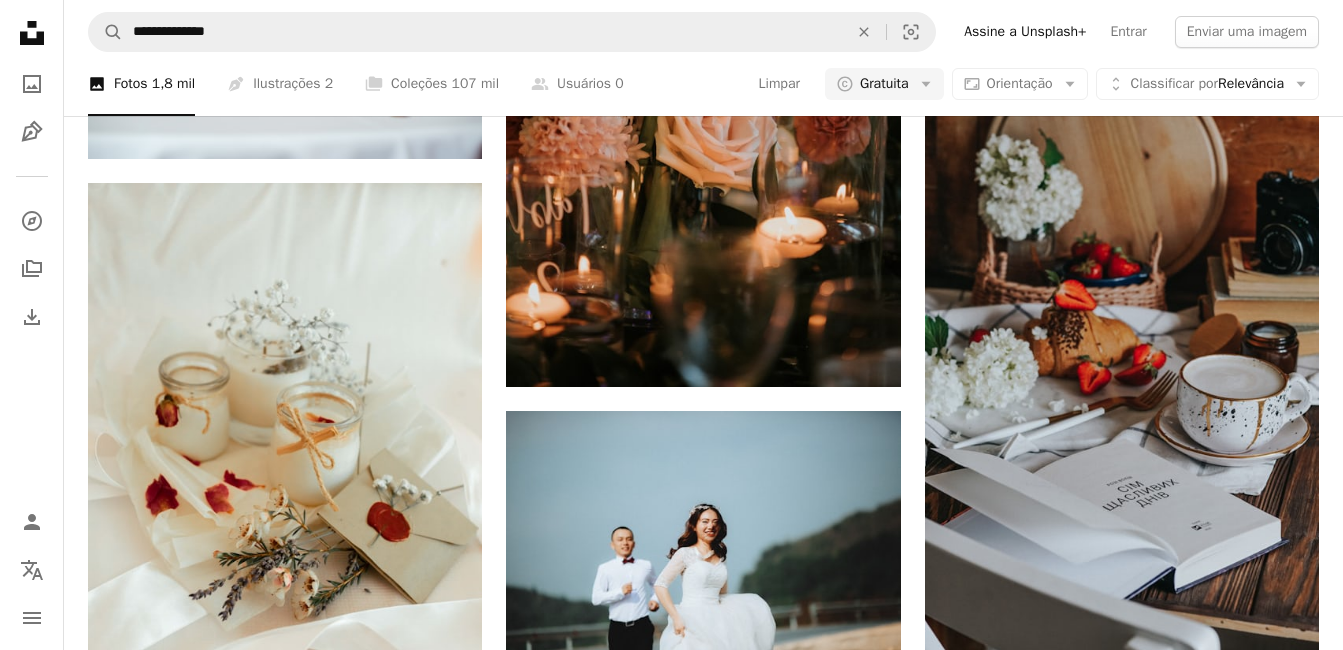 click at bounding box center [285, 10079] 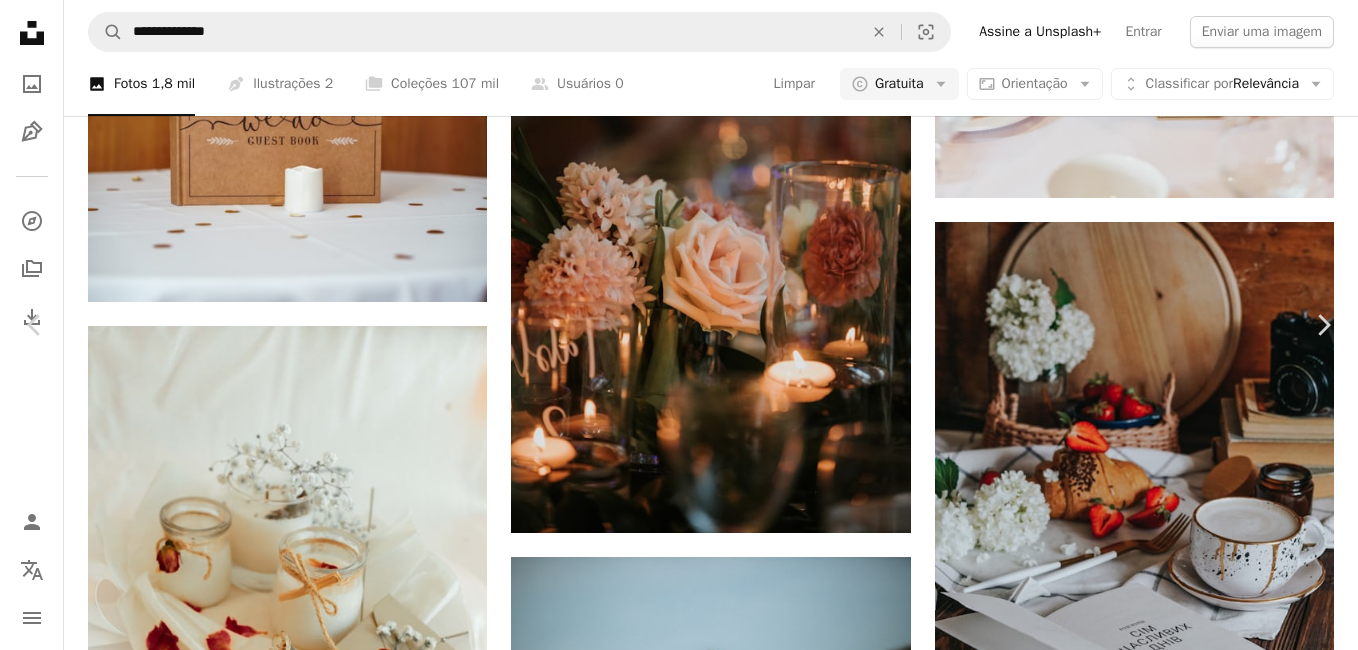 scroll, scrollTop: 14430, scrollLeft: 0, axis: vertical 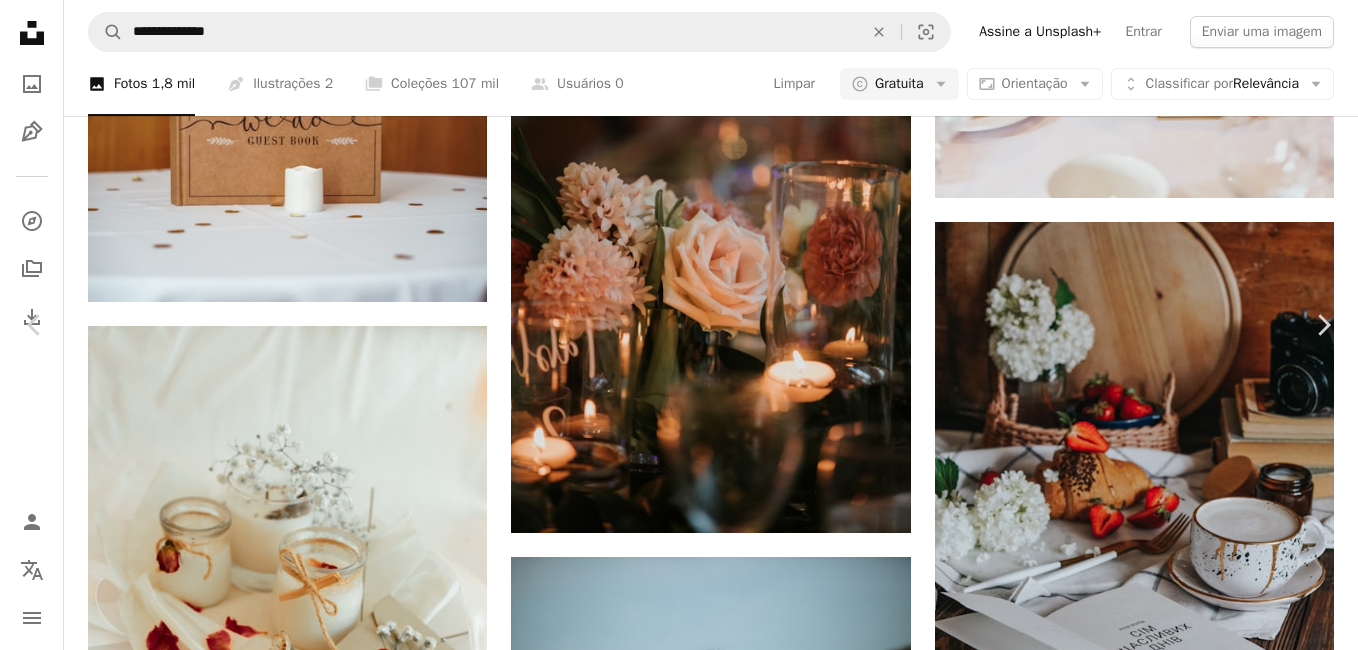 click on "An X shape Chevron left Chevron right [FIRST] [LAST] Disponível para contratação A checkmark inside of a circle A heart A plus sign Editar imagem   Plus sign for Unsplash+ Baixar gratuitamente Chevron down Zoom in Visualizações 194.376 Downloads 901 Destaque em Fotos A forward-right arrow Compartilhar Info icon Informações More Actions Calendar outlined Publicada em  16 de março de 2022 Safety Uso gratuito sob a  Licença da Unsplash cinza Texto tapete selo de cera Pesquise imagens premium relacionadas na iStock  |  Economize 20% com o código UNSPLASH20 Ver mais na iStock  ↗ Imagens relacionadas A heart A plus sign [FIRST] [LAST] Disponível para contratação A checkmark inside of a circle Arrow pointing down Plus sign for Unsplash+ A heart A plus sign [FIRST] [LAST] Para  Unsplash+ A lock   Baixar A heart A plus sign [FIRST] [LAST] Disponível para contratação A checkmark inside of a circle Arrow pointing down A heart A plus sign [FIRST] [LAST] Disponível para contratação A checkmark inside of a circle" at bounding box center (679, 16326) 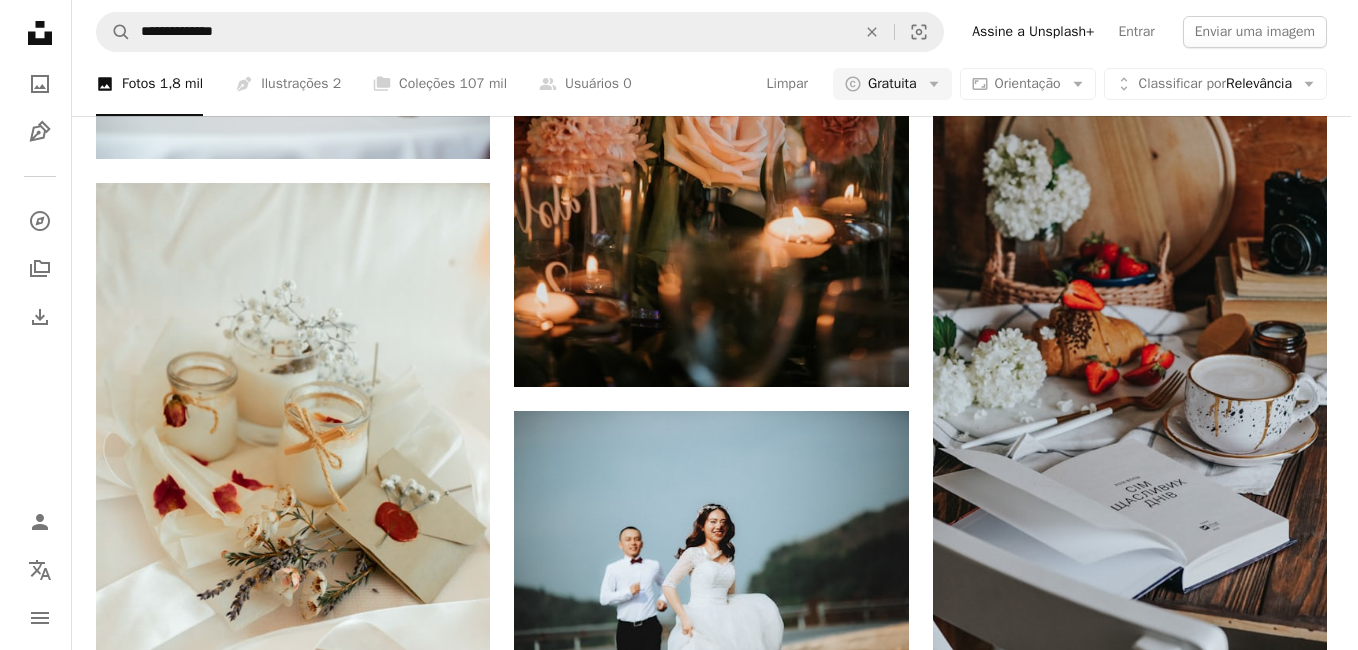 scroll, scrollTop: 44700, scrollLeft: 0, axis: vertical 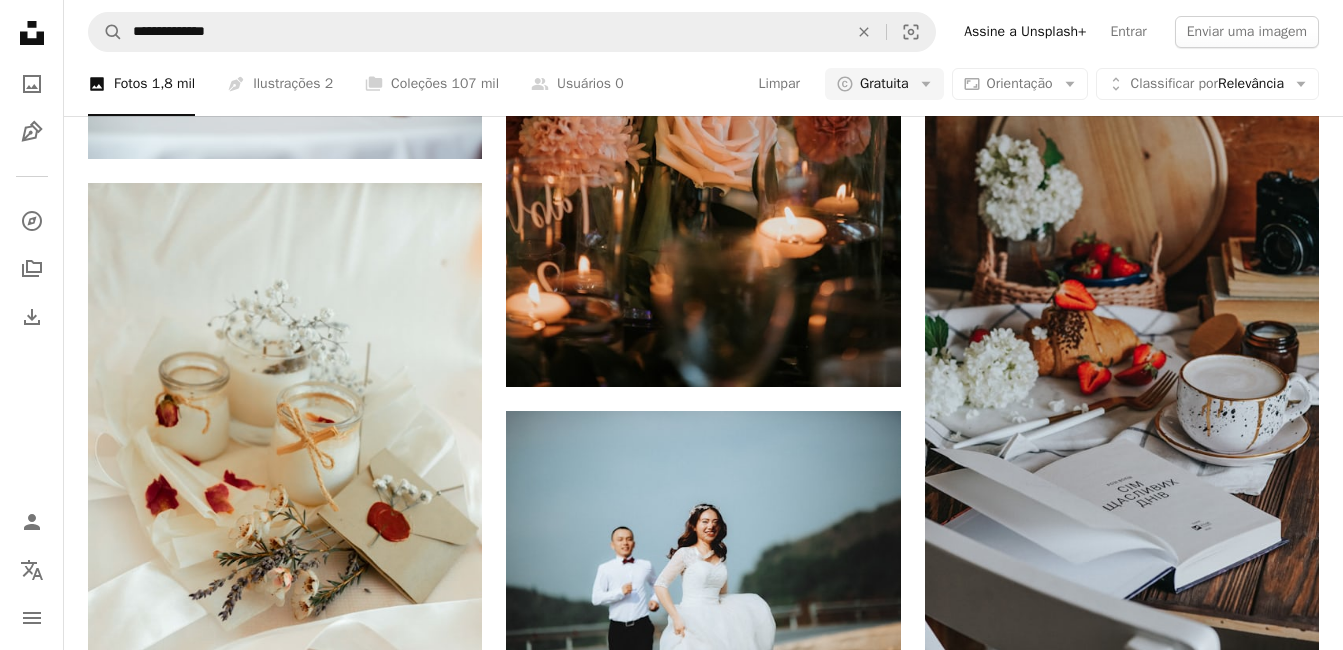 click at bounding box center [285, 32783] 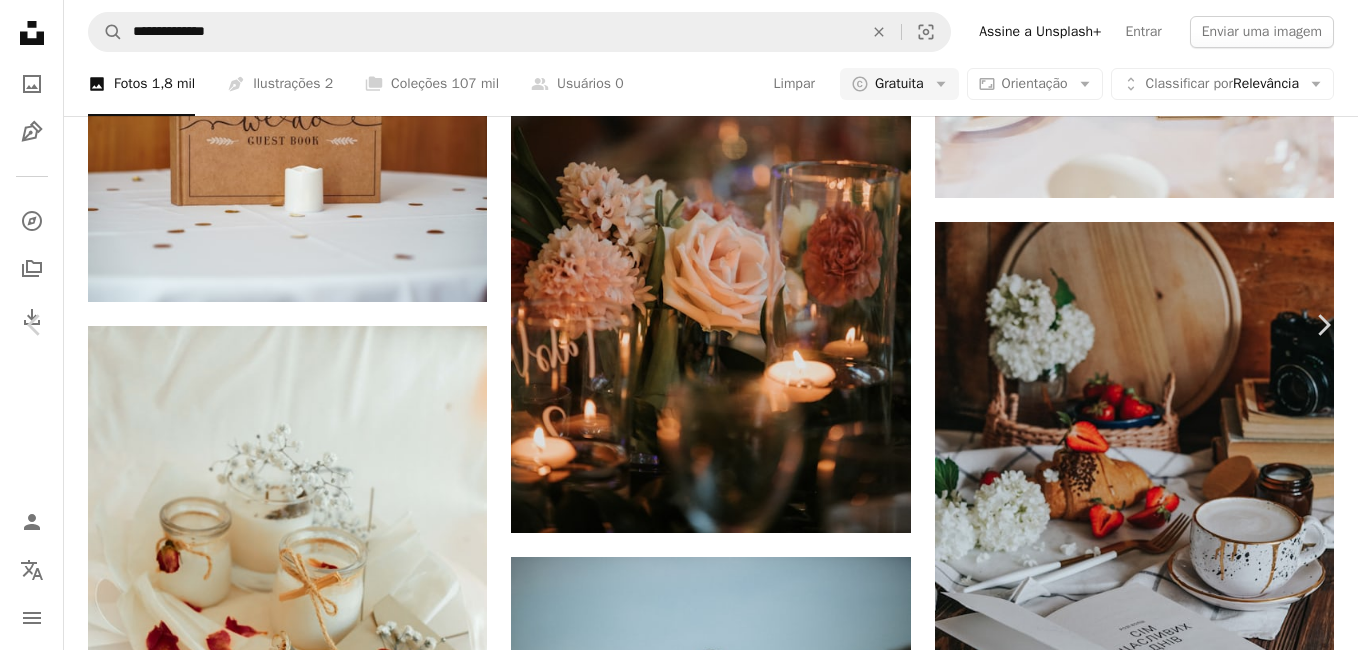 click on "A heart" at bounding box center [846, 37219] 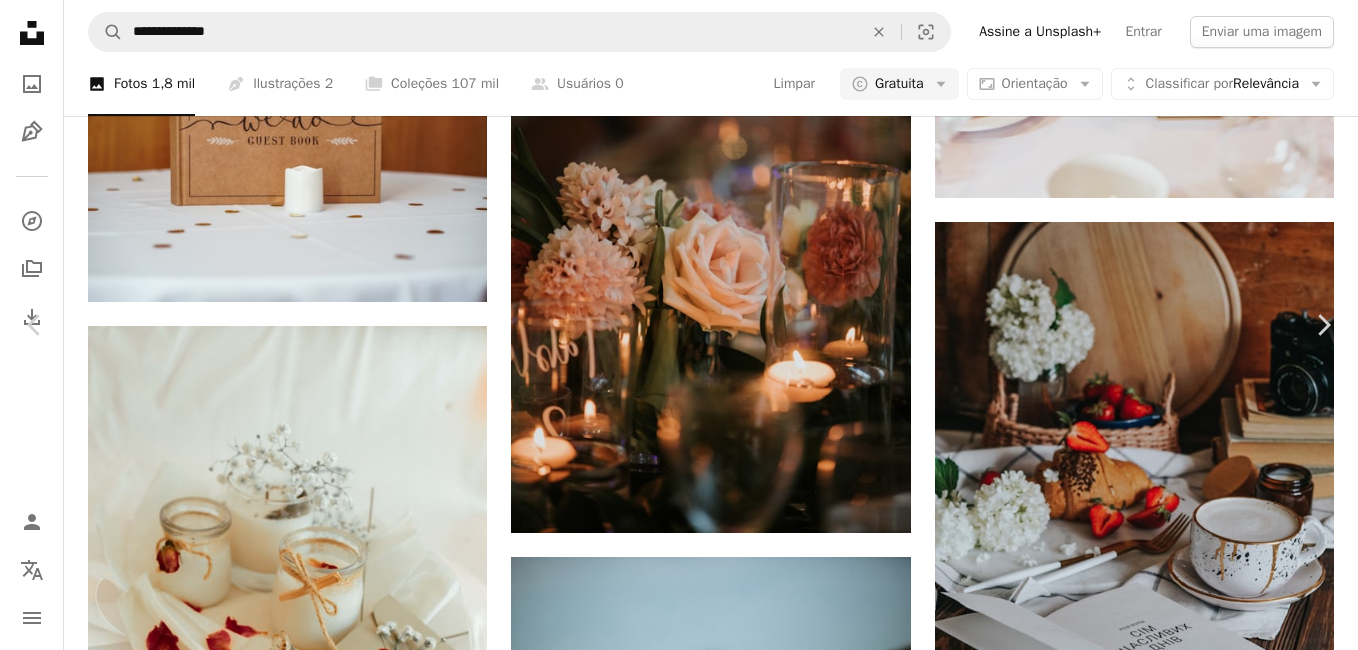 scroll, scrollTop: 191, scrollLeft: 0, axis: vertical 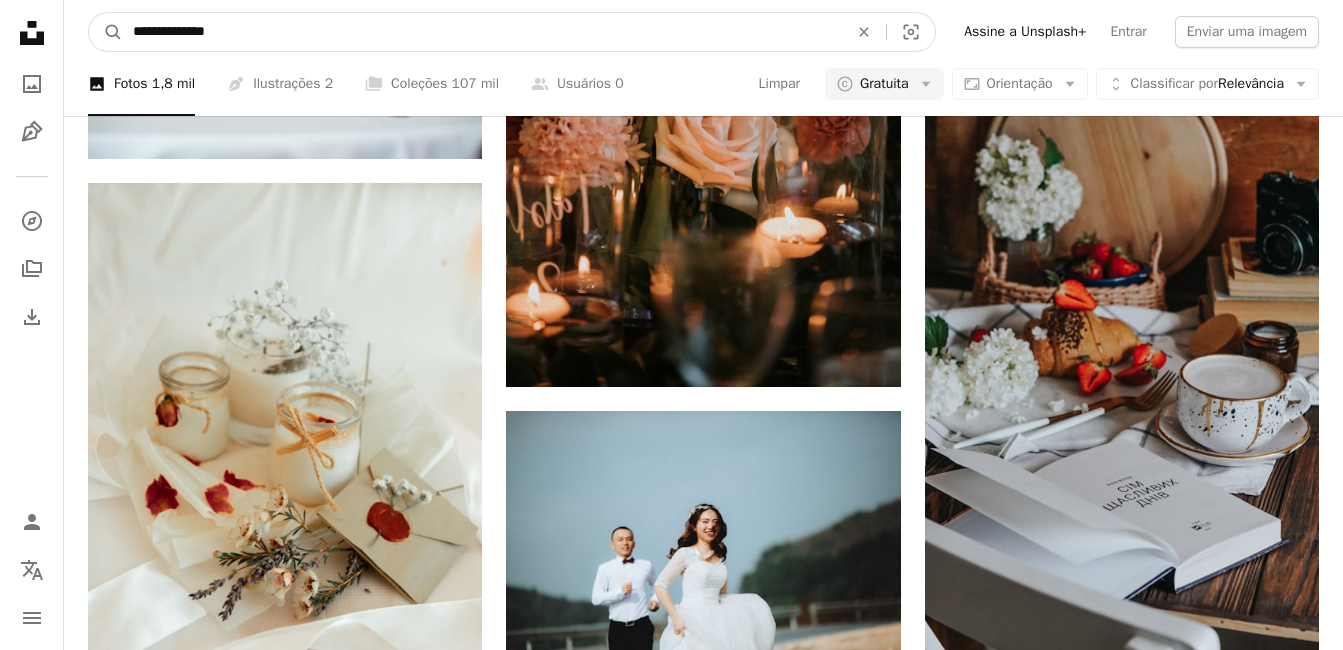 drag, startPoint x: 512, startPoint y: 41, endPoint x: 502, endPoint y: 40, distance: 10.049875 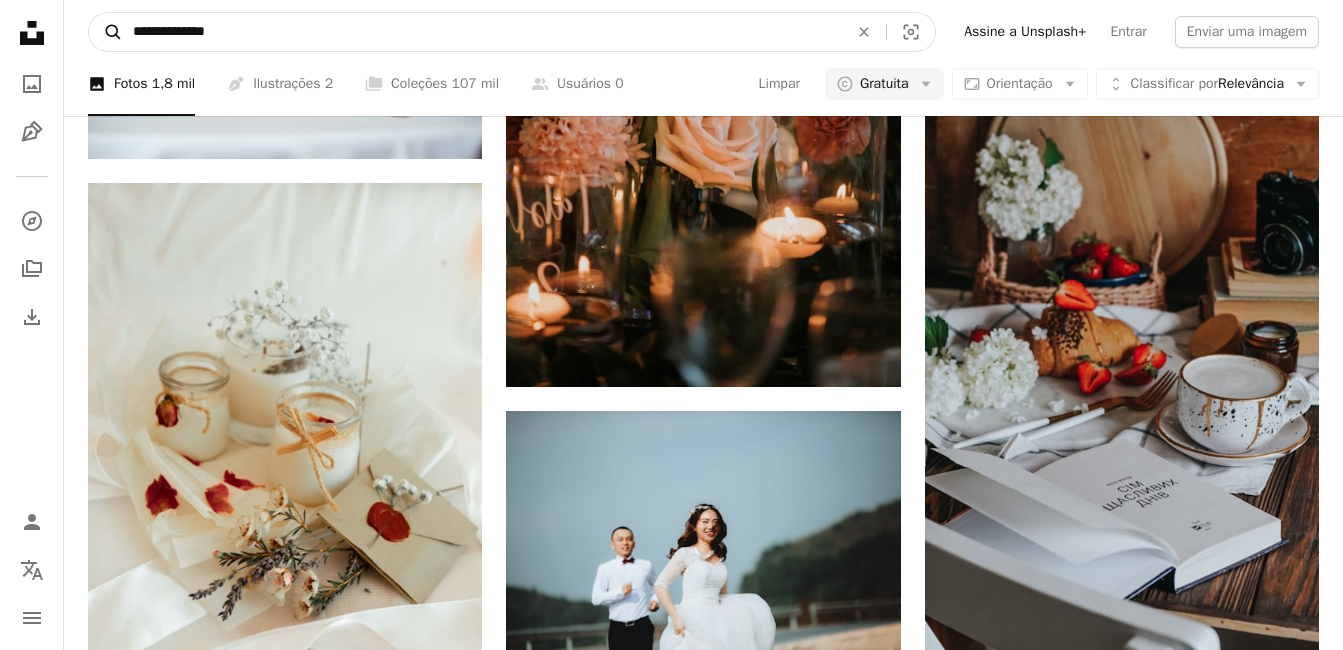 drag, startPoint x: 502, startPoint y: 40, endPoint x: 116, endPoint y: 36, distance: 386.02072 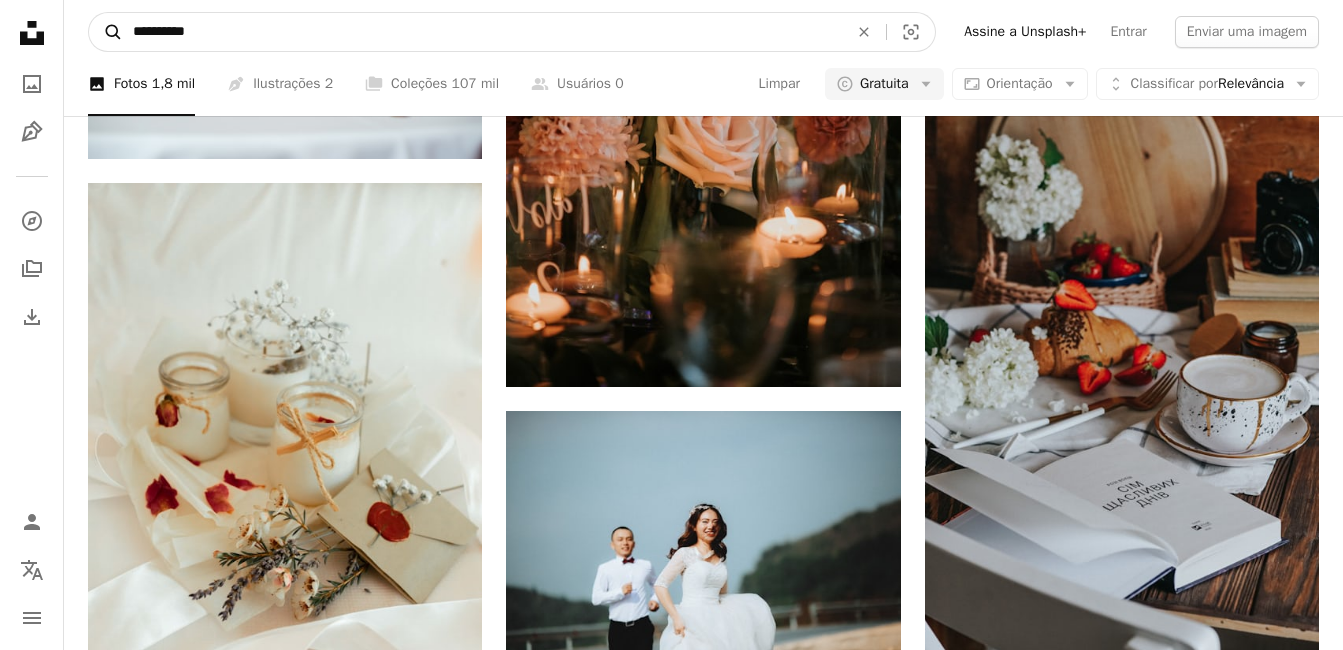 type on "**********" 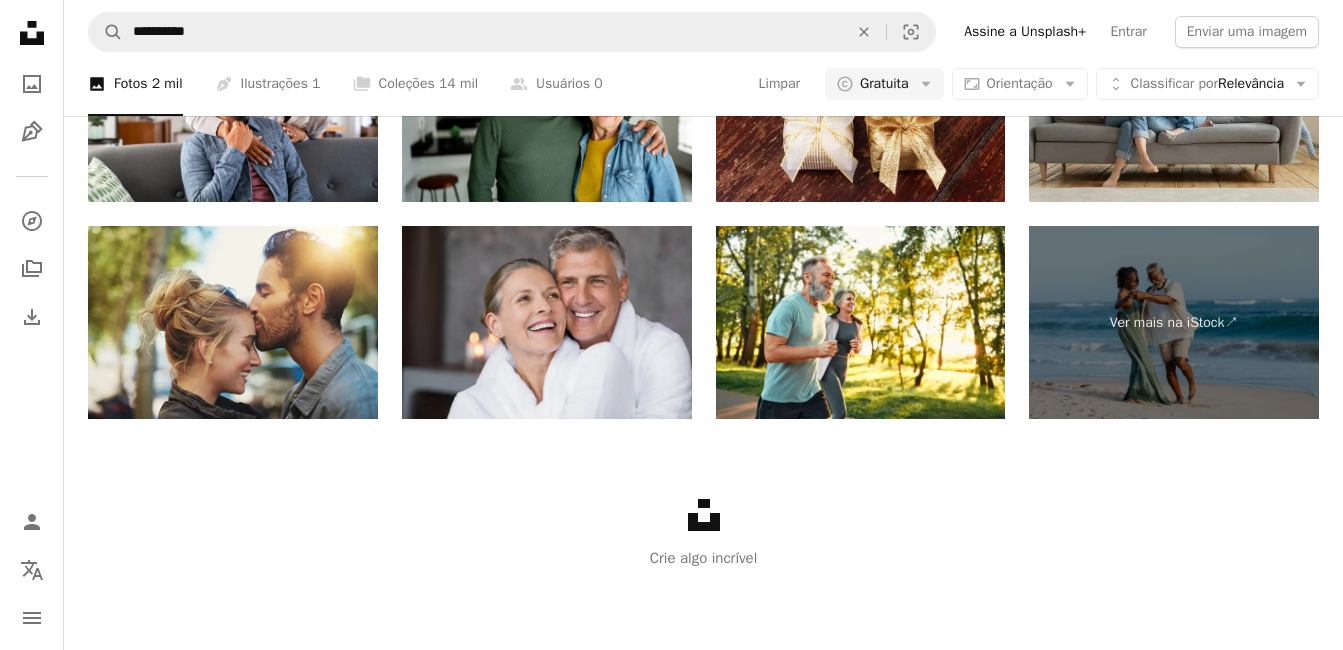 scroll, scrollTop: 3100, scrollLeft: 0, axis: vertical 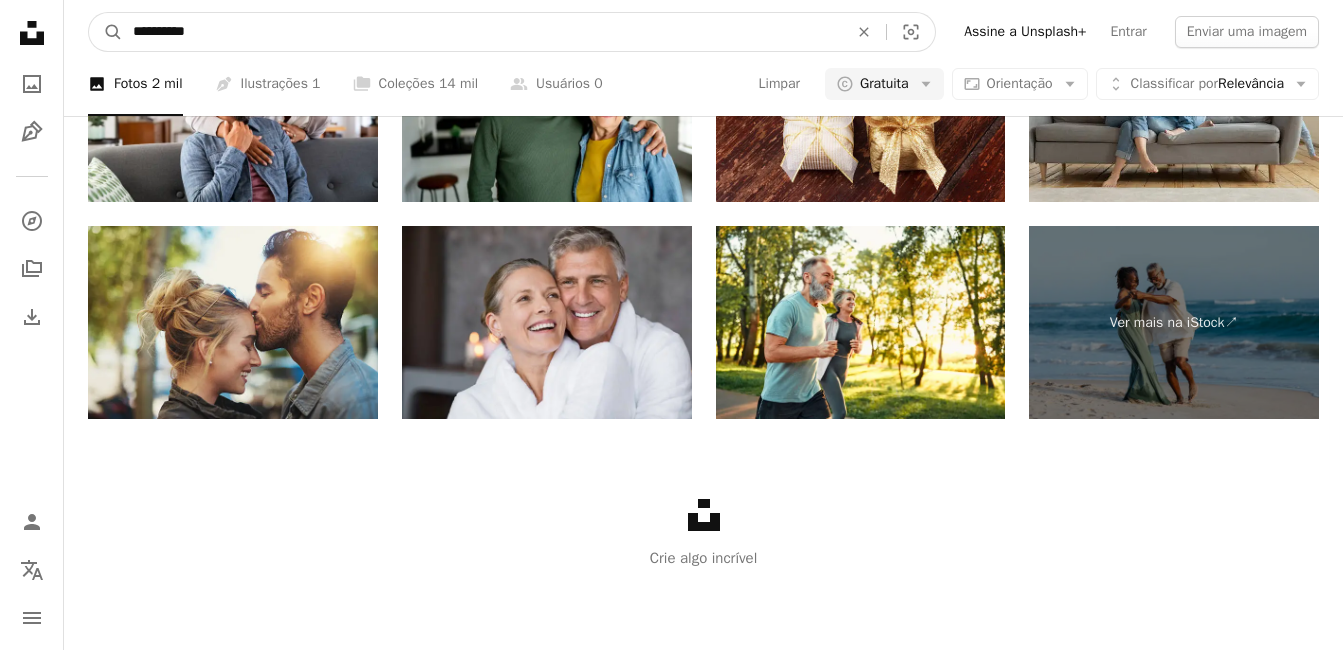 click on "**********" at bounding box center (482, 32) 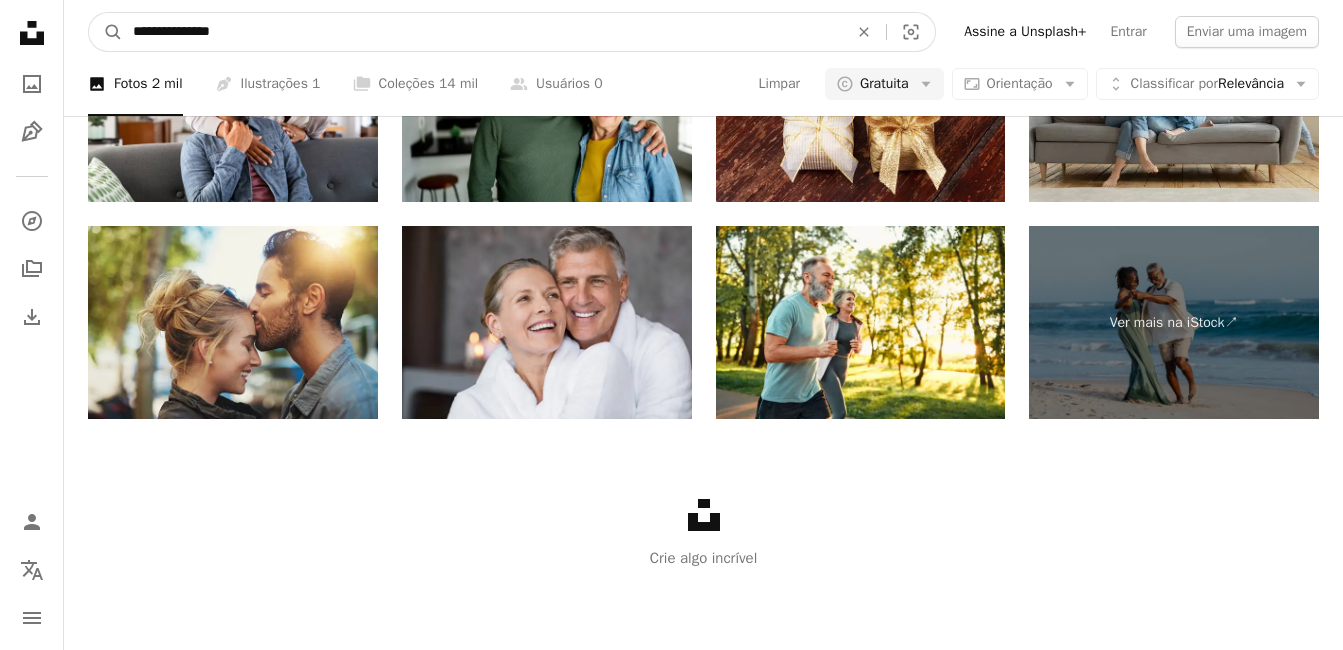 type on "**********" 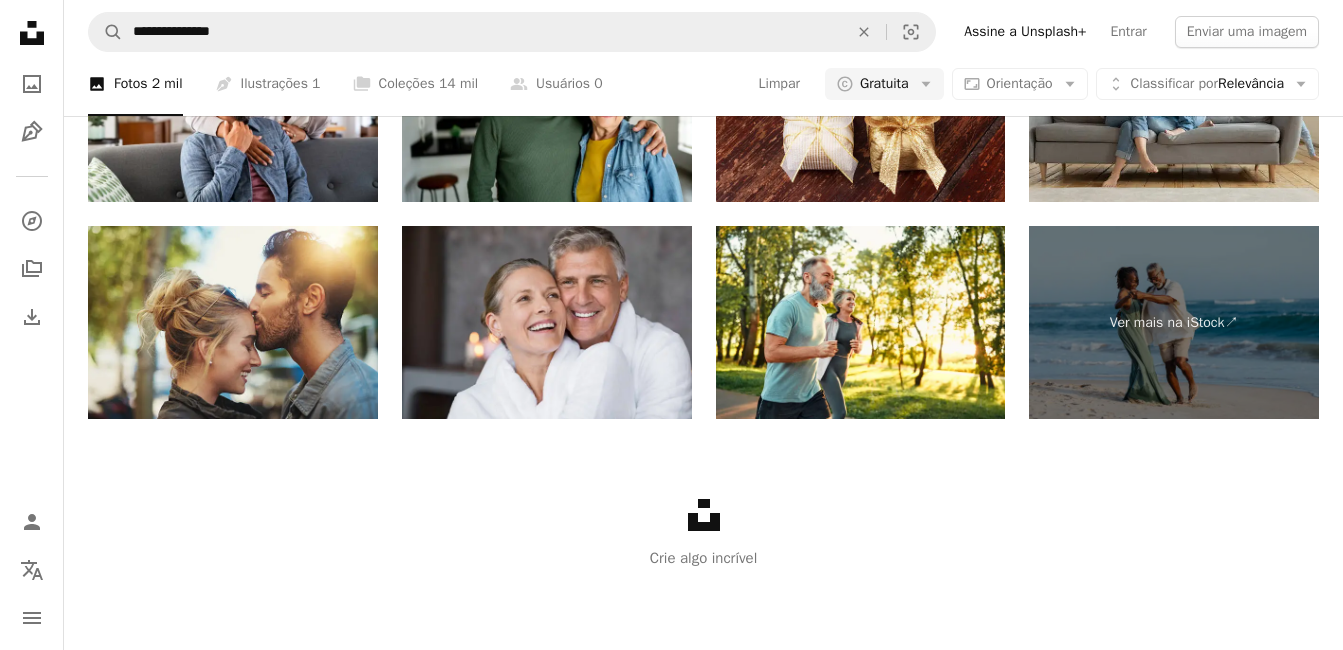 scroll, scrollTop: 0, scrollLeft: 0, axis: both 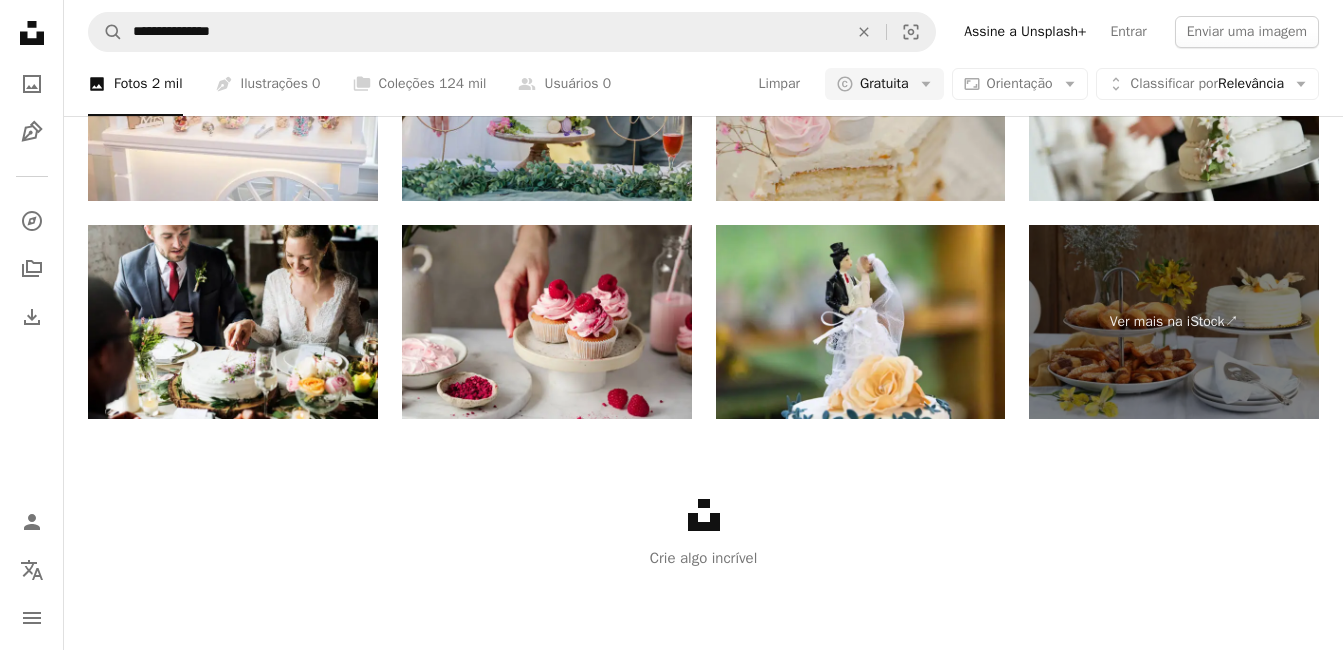 click on "A photo Fotos   2 mil Pen Tool Ilustrações   0 A stack of folders Coleções   124 mil A group of people Usuários   0 Limpar A copyright icon © Gratuita Arrow down Aspect ratio Orientação Arrow down Unfold Classificar por  Relevância Arrow down Filters Filtros (1)" at bounding box center [703, 84] 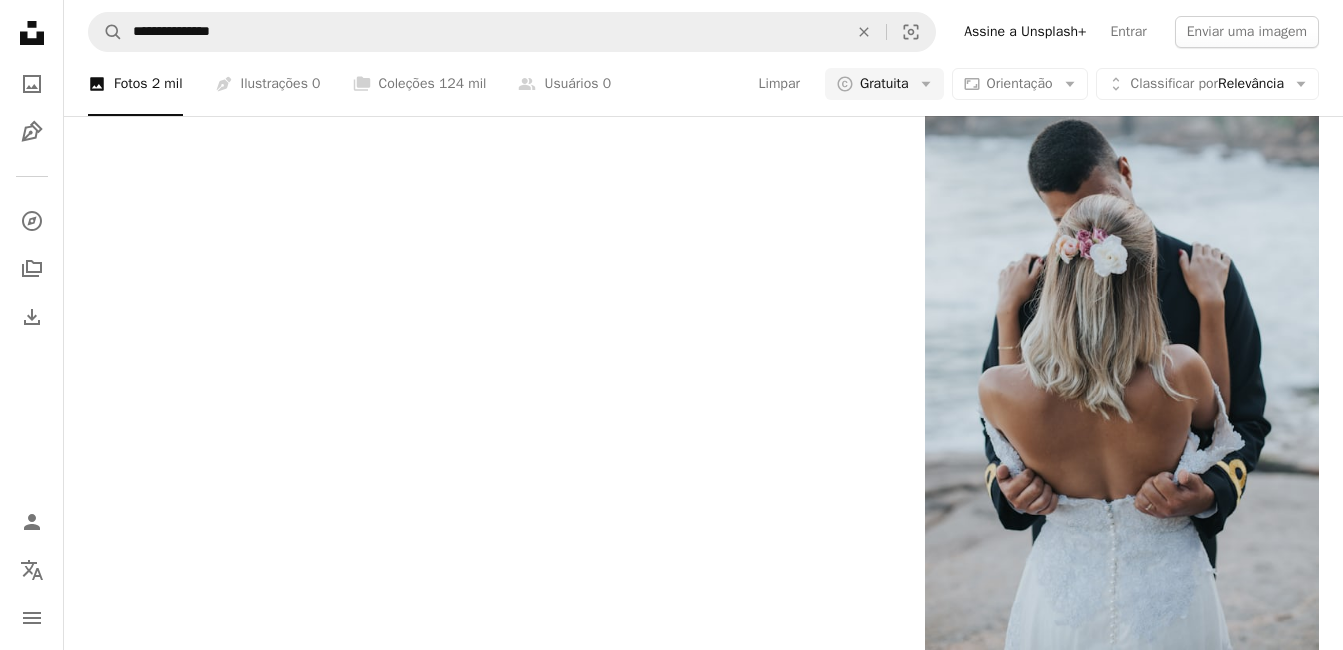 scroll, scrollTop: 4500, scrollLeft: 0, axis: vertical 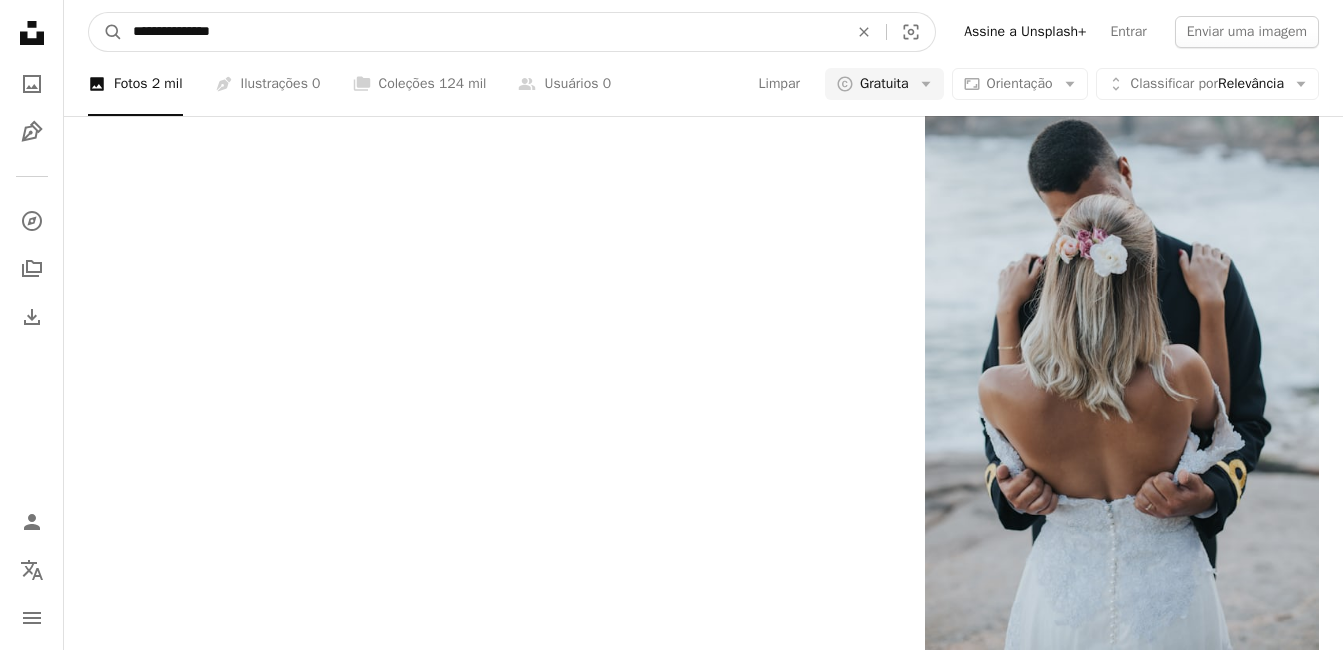 drag, startPoint x: 208, startPoint y: 35, endPoint x: 115, endPoint y: 69, distance: 99.0202 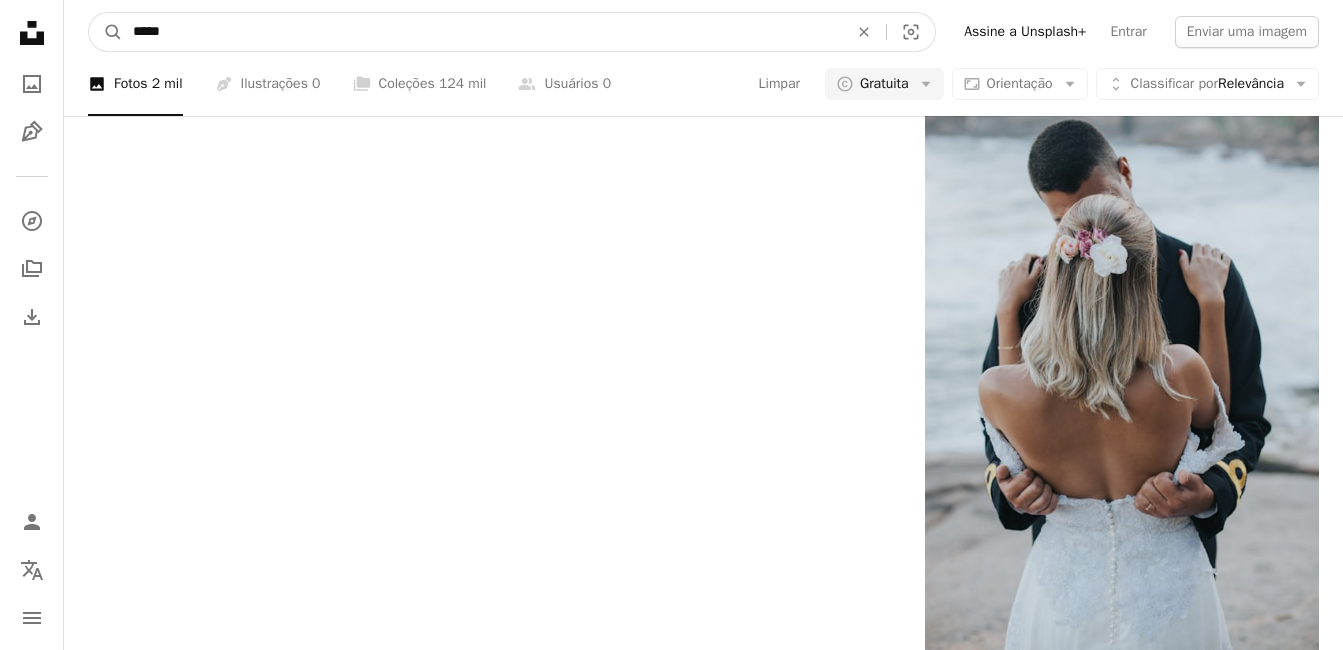 click on "****" at bounding box center (482, 32) 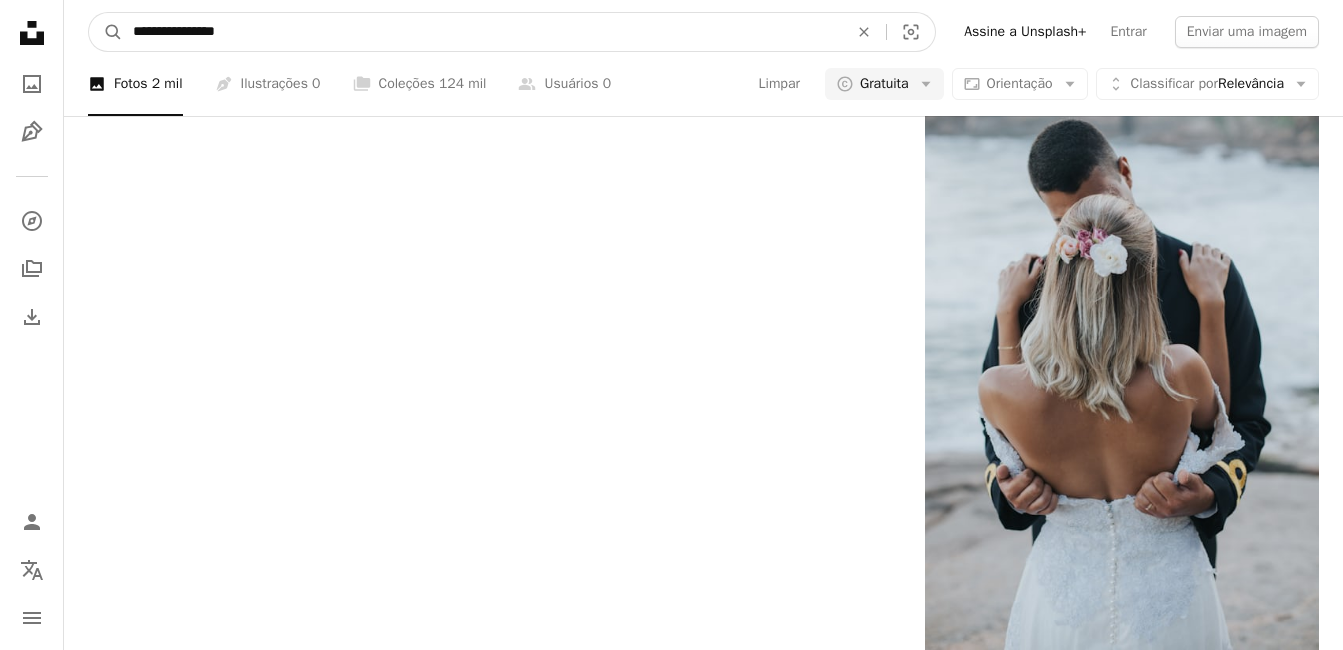 type on "**********" 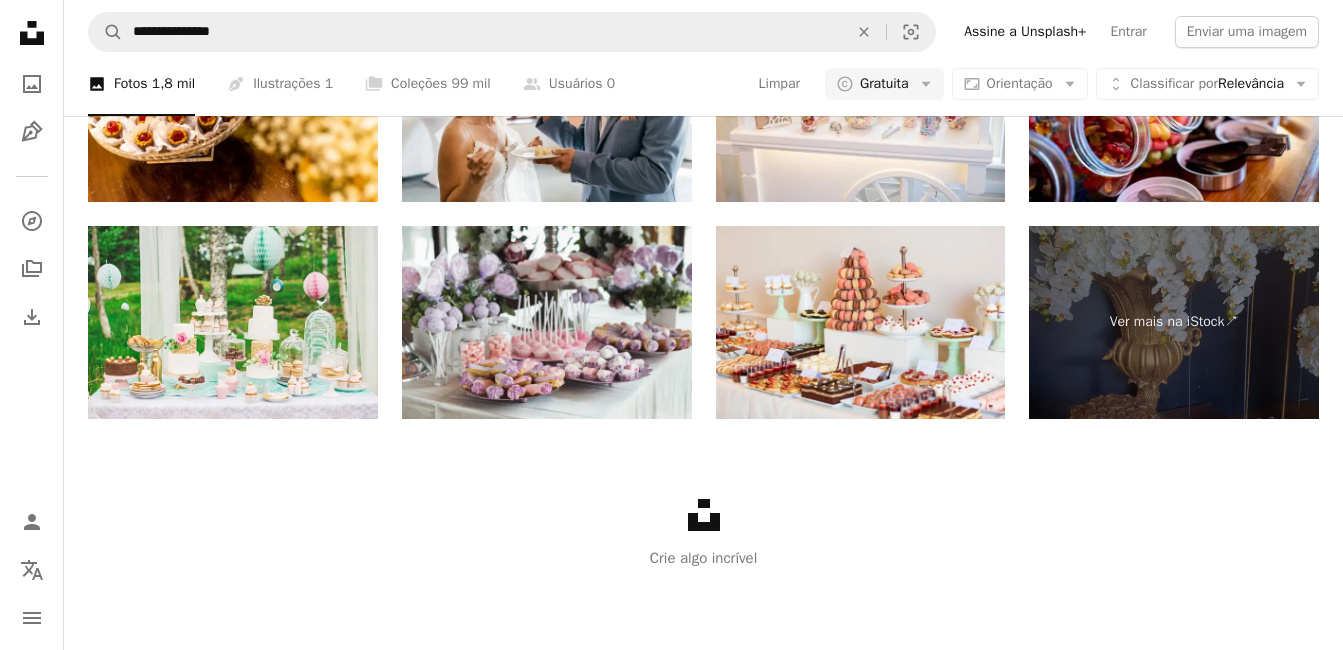 scroll, scrollTop: 4158, scrollLeft: 0, axis: vertical 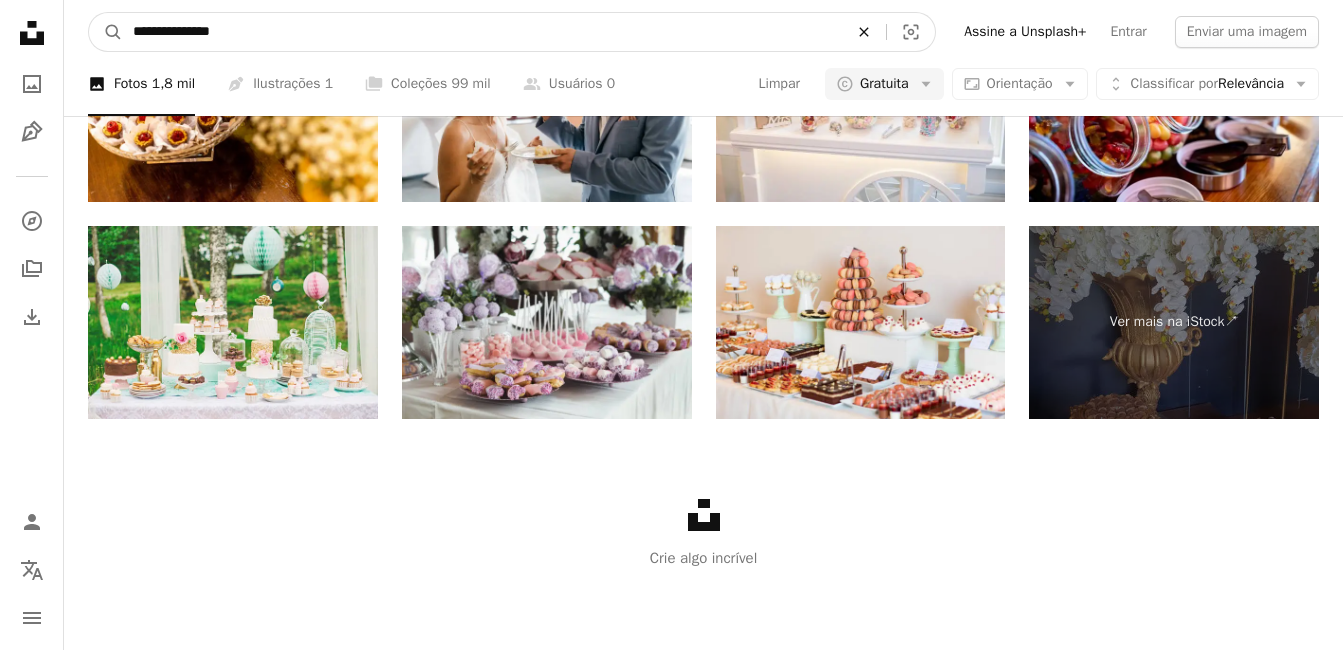 click on "An X shape" 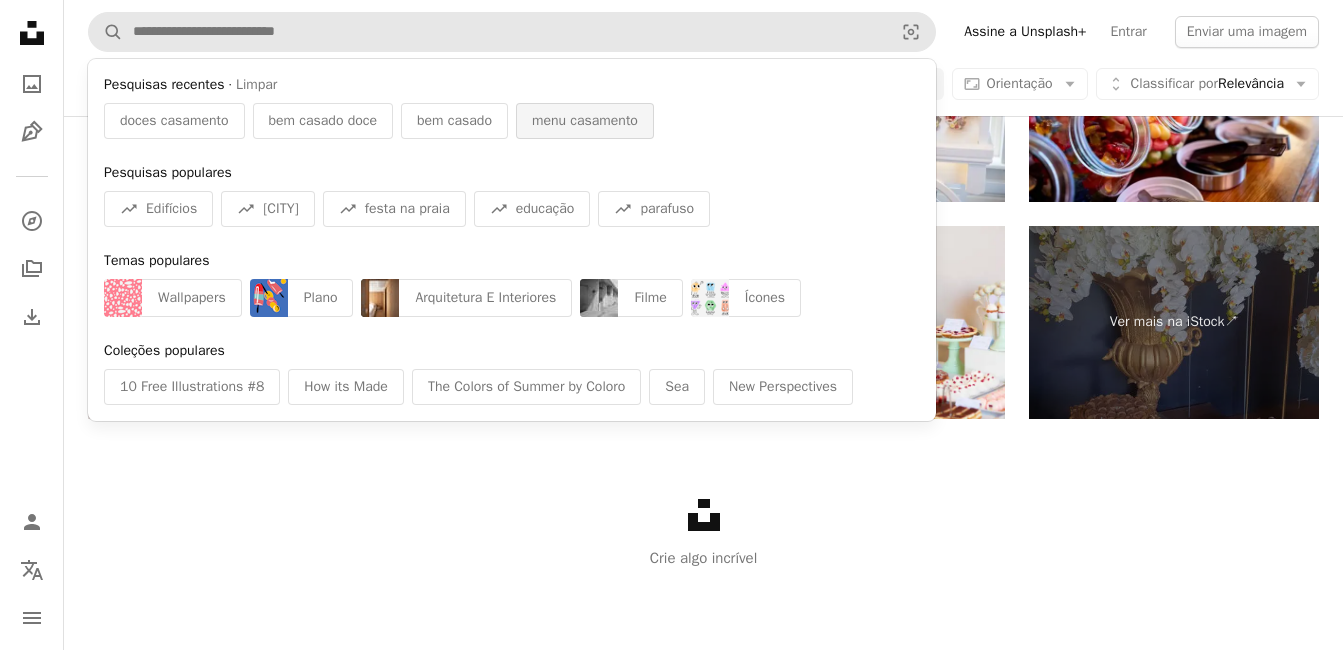 click on "menu casamento" at bounding box center [585, 121] 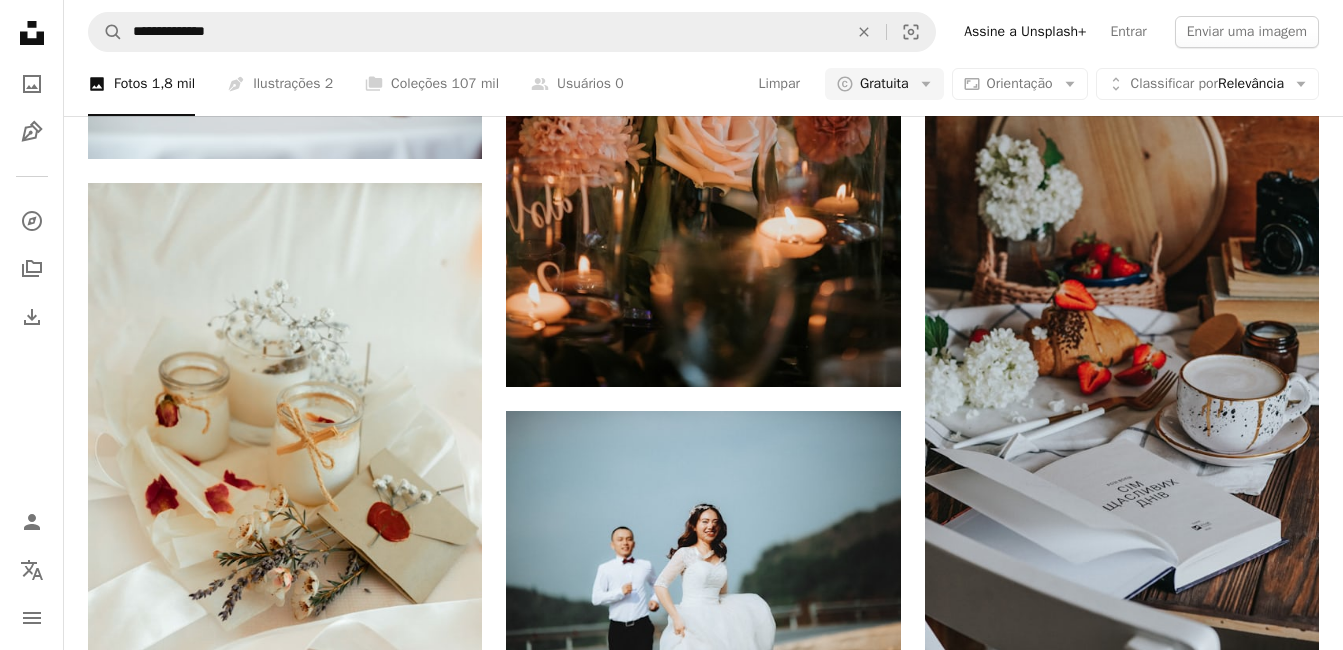 scroll, scrollTop: 600, scrollLeft: 0, axis: vertical 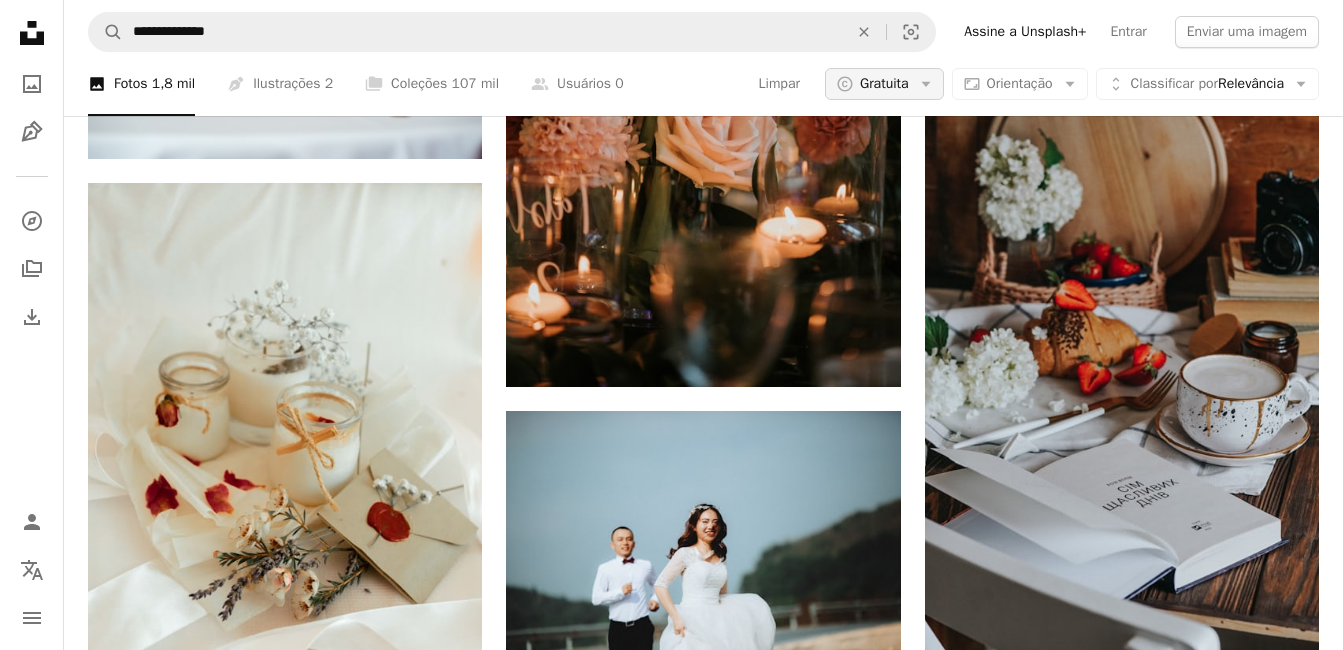 click on "Gratuita" at bounding box center (884, 84) 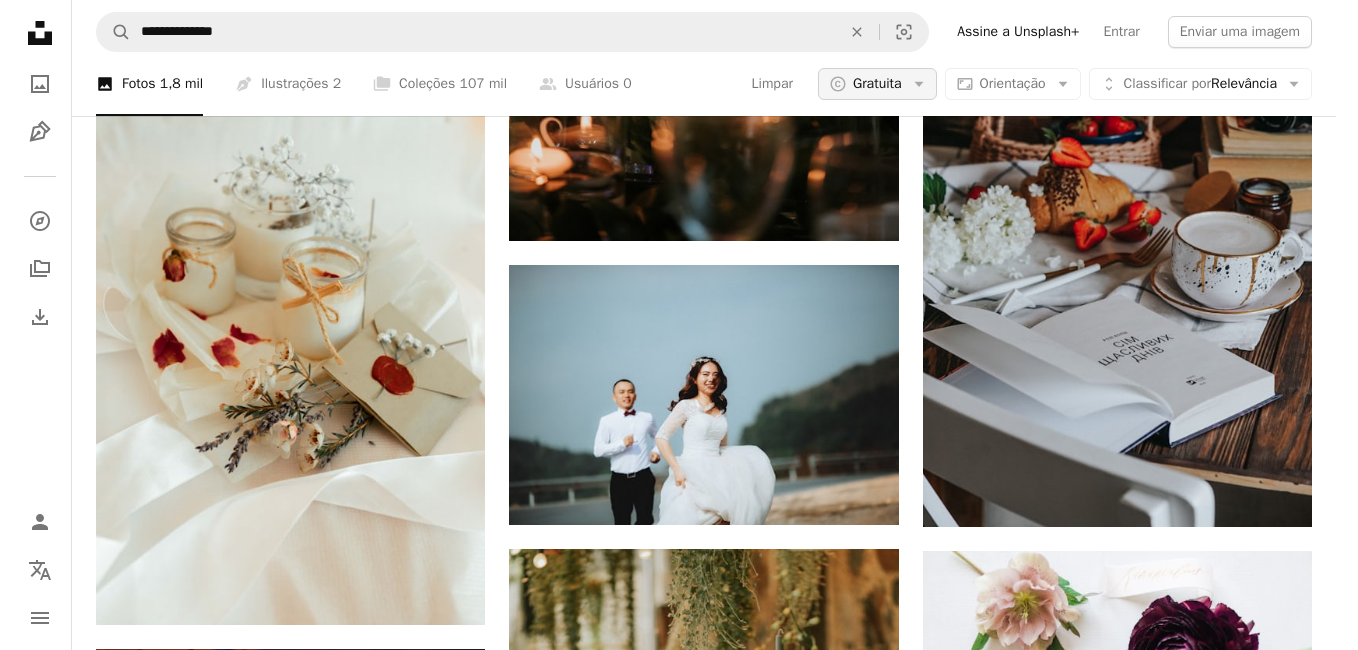 scroll, scrollTop: 0, scrollLeft: 0, axis: both 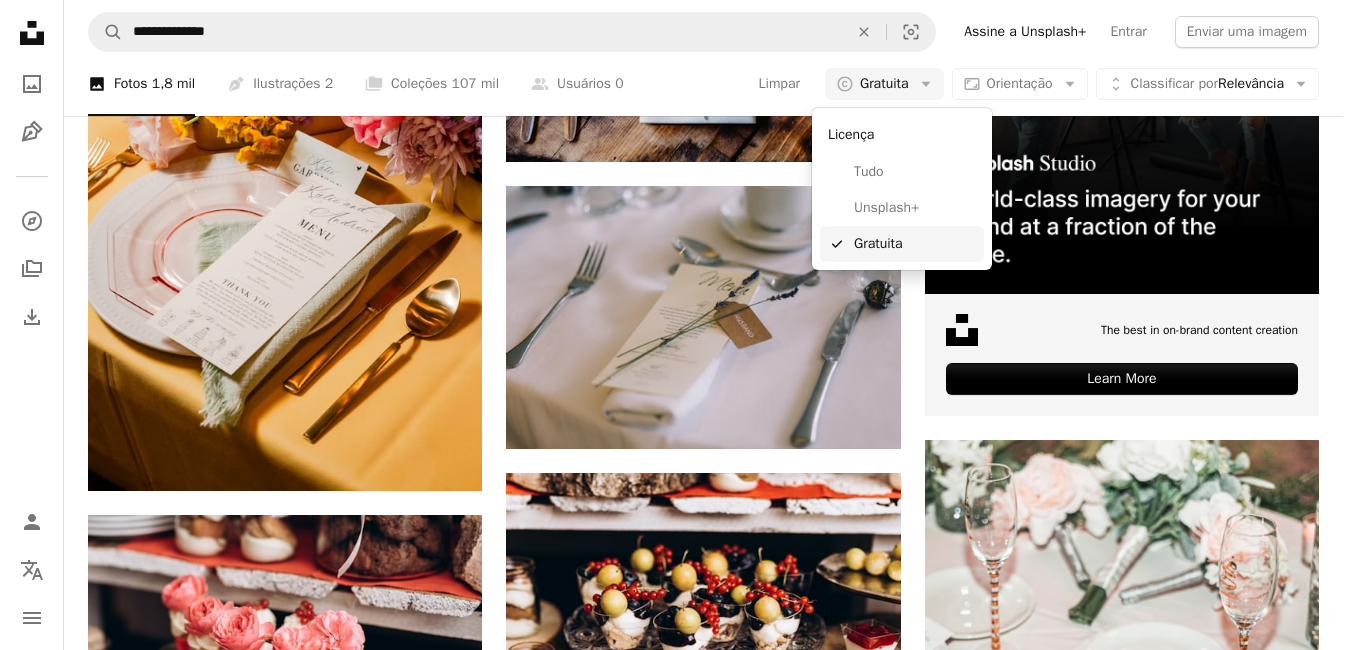click on "A checkmark Gratuita" at bounding box center [902, 244] 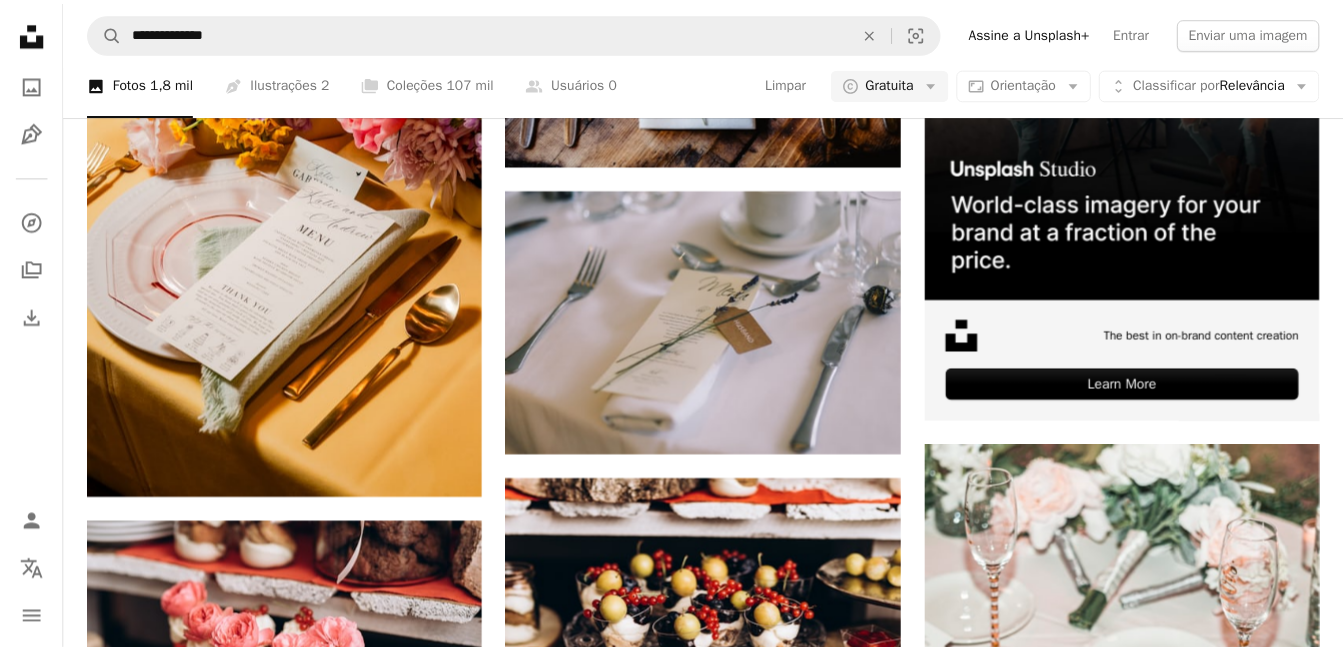 scroll, scrollTop: 600, scrollLeft: 0, axis: vertical 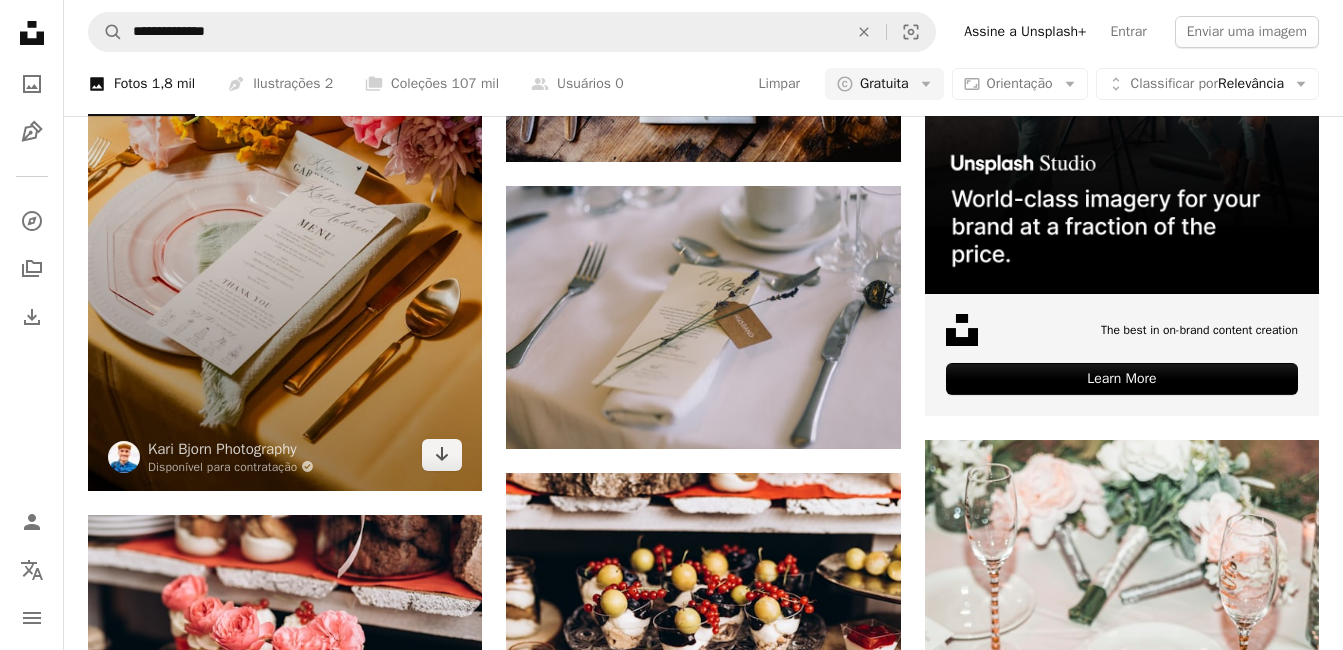 click at bounding box center [285, 194] 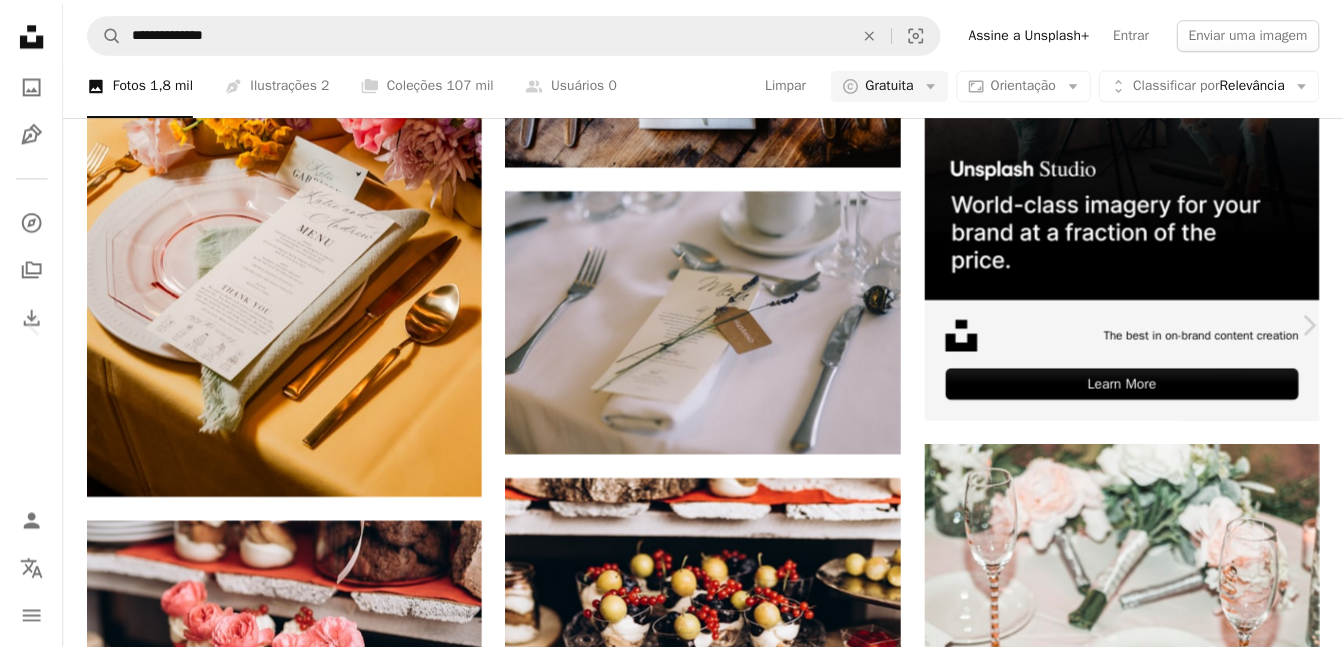 scroll, scrollTop: 600, scrollLeft: 0, axis: vertical 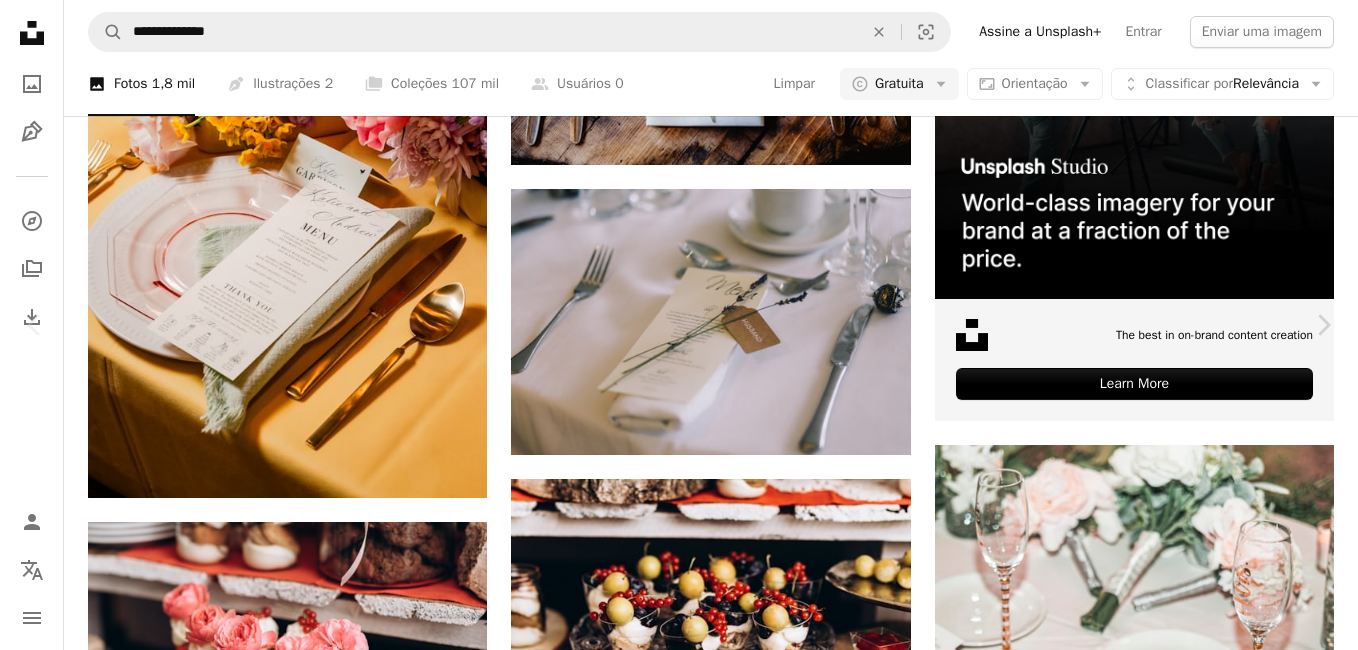 click on "An X shape Chevron left Chevron right [FIRST] [LAST] Disponível para contratação A checkmark inside of a circle A heart A plus sign Editar imagem   Plus sign for Unsplash+ Baixar gratuitamente Chevron down Zoom in Visualizações 807.931 Downloads 6.039 Destaque em Fotos A forward-right arrow Compartilhar Info icon Informações More Actions A map marker [CITY], [STATE], [COUNTRY] Calendar outlined Publicada em  [DAY] de [MONTH] de [YEAR] Camera Canon, EOS 6D Mark II Safety Uso gratuito sob a  Licença da Unsplash casamento menu mesa de casamento Arkansas tablescape (em inglês) celebração do casamento menu de casamento [CITY] flor rosa EUA Texto florescer buquê de flores documento prato arranjo de flores pétala colher recibo Imagens gratuitas Pesquise imagens premium relacionadas na iStock  |  Economize 20% com o código UNSPLASH20 Ver mais na iStock  ↗ Imagens relacionadas A heart A plus sign [FIRST] [LAST] Disponível para contratação A checkmark inside of a circle Arrow pointing down" at bounding box center [679, 56304] 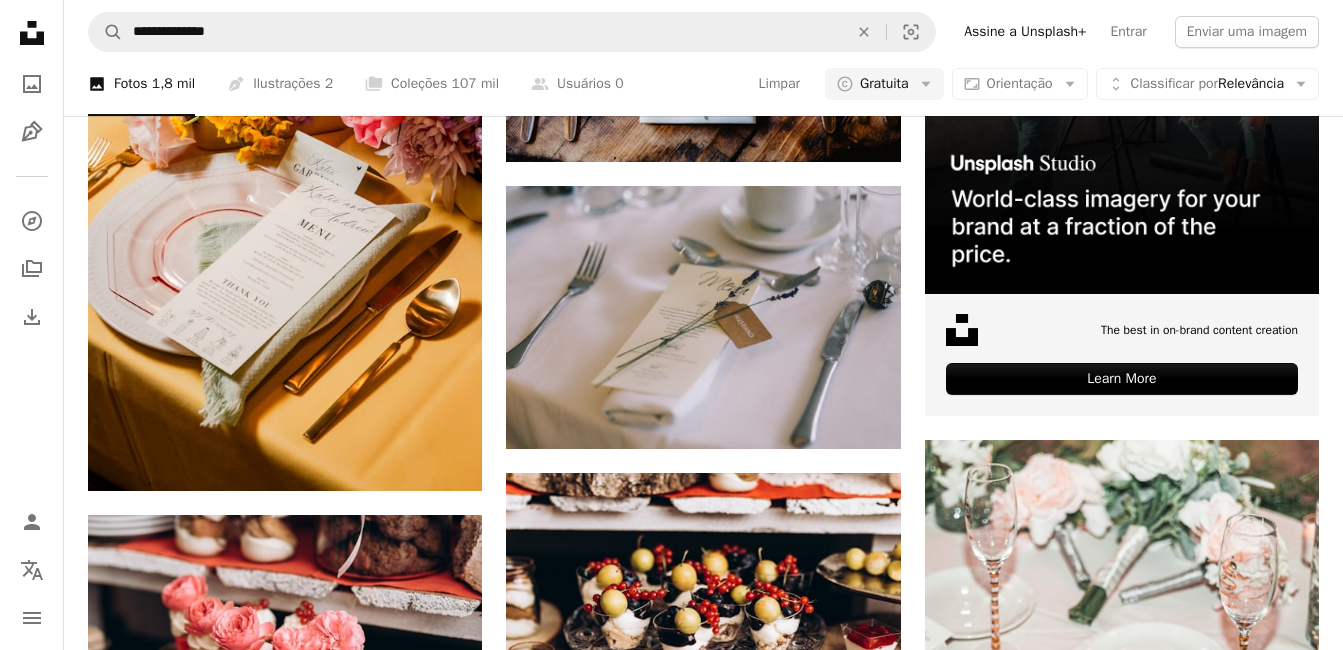 scroll, scrollTop: 10700, scrollLeft: 0, axis: vertical 